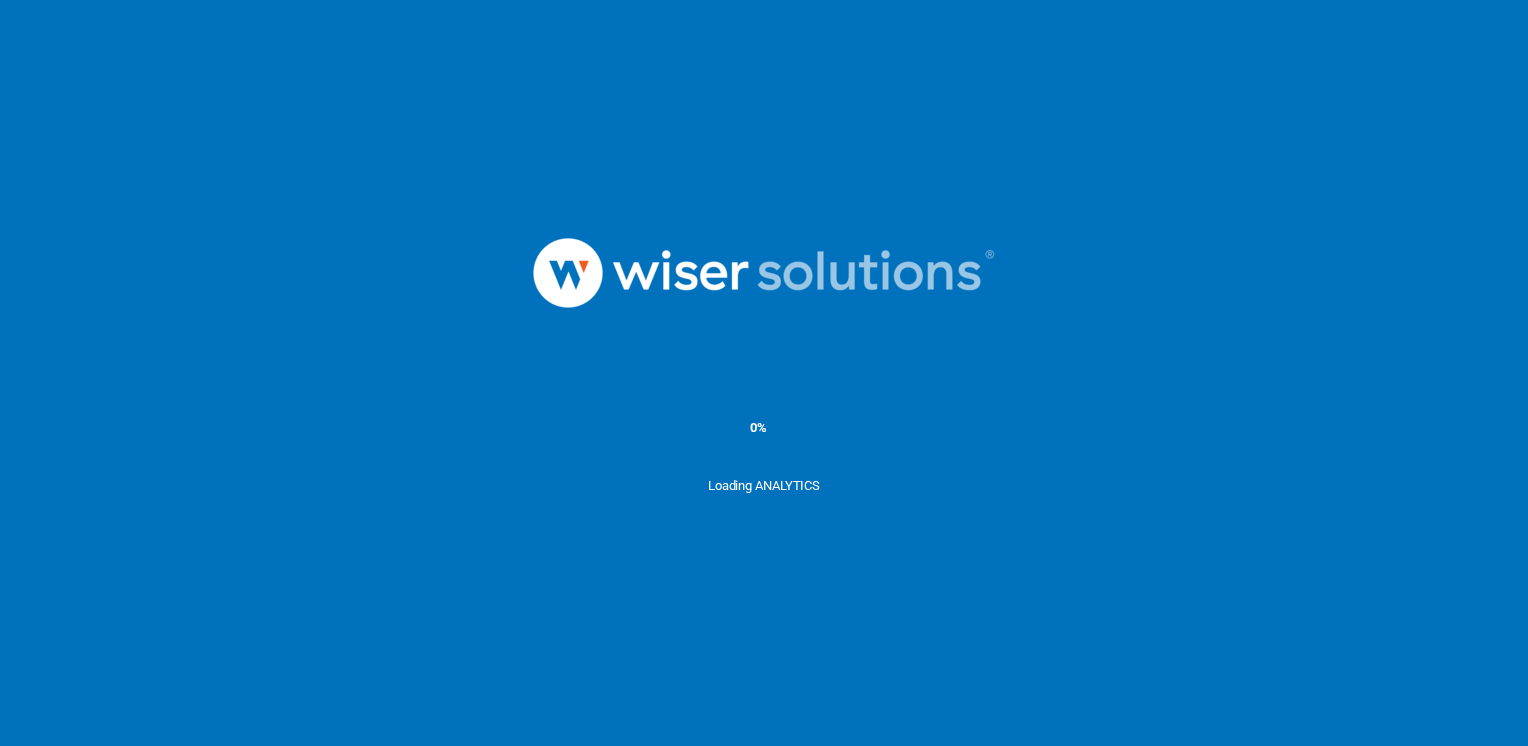 scroll, scrollTop: 0, scrollLeft: 0, axis: both 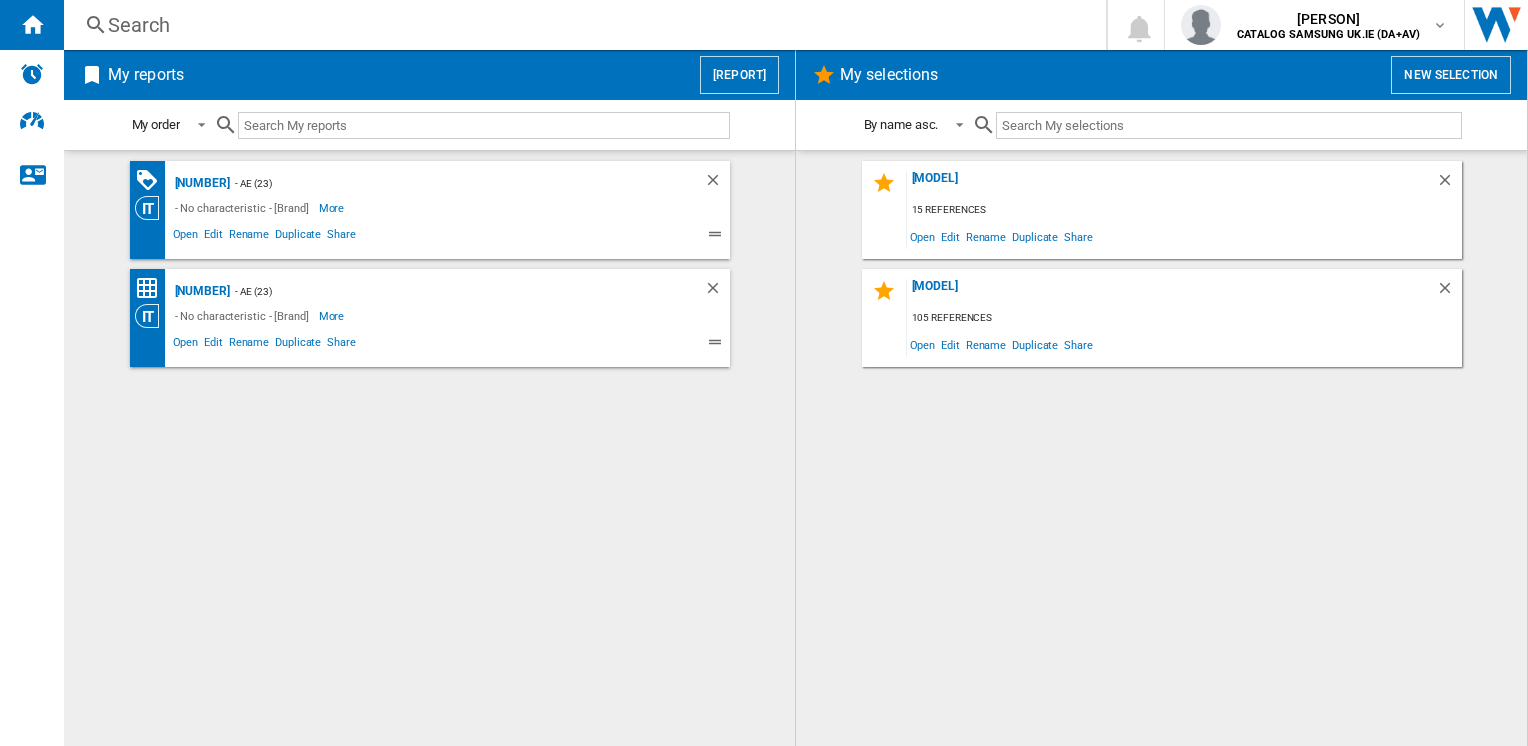 click on "My reports" at bounding box center (146, 75) 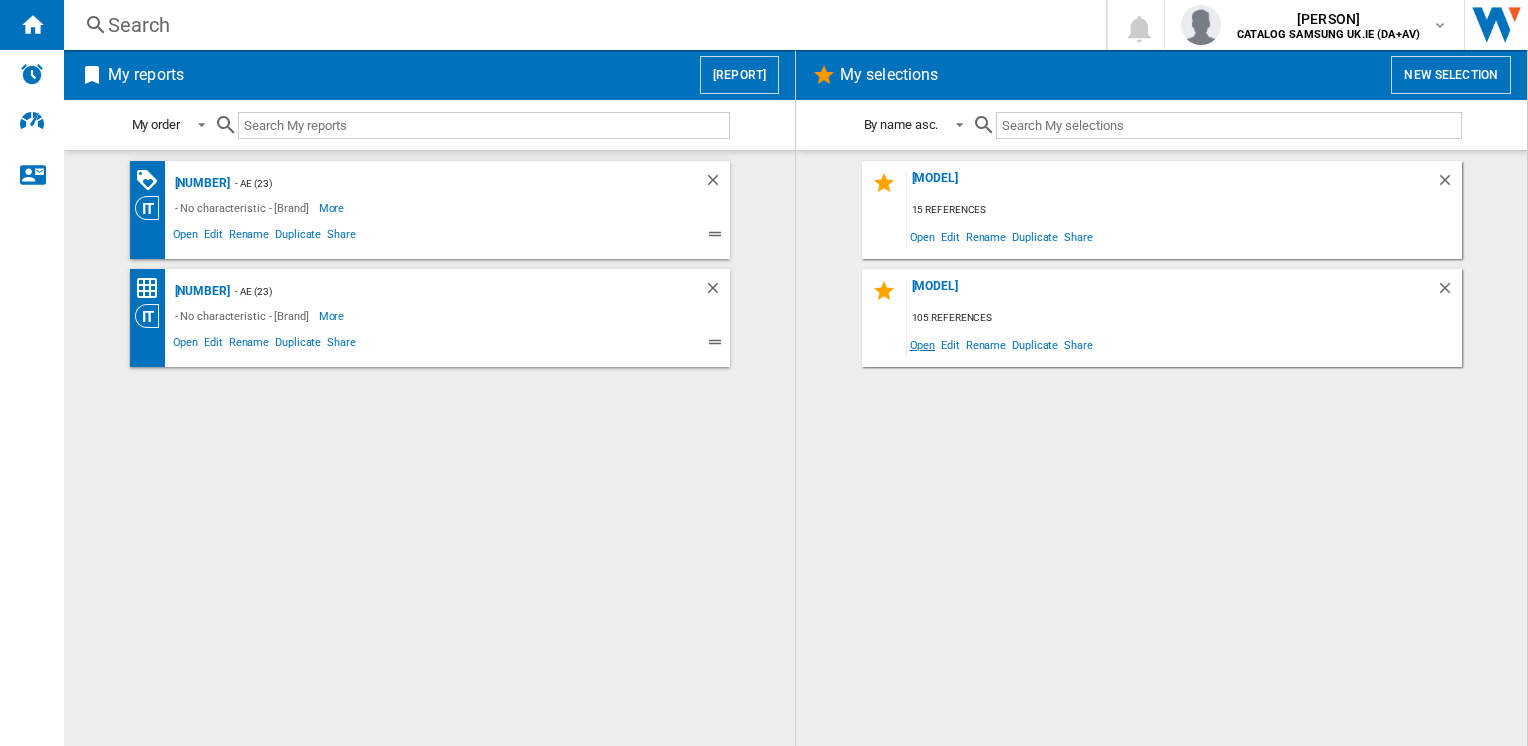click on "Open" at bounding box center [923, 236] 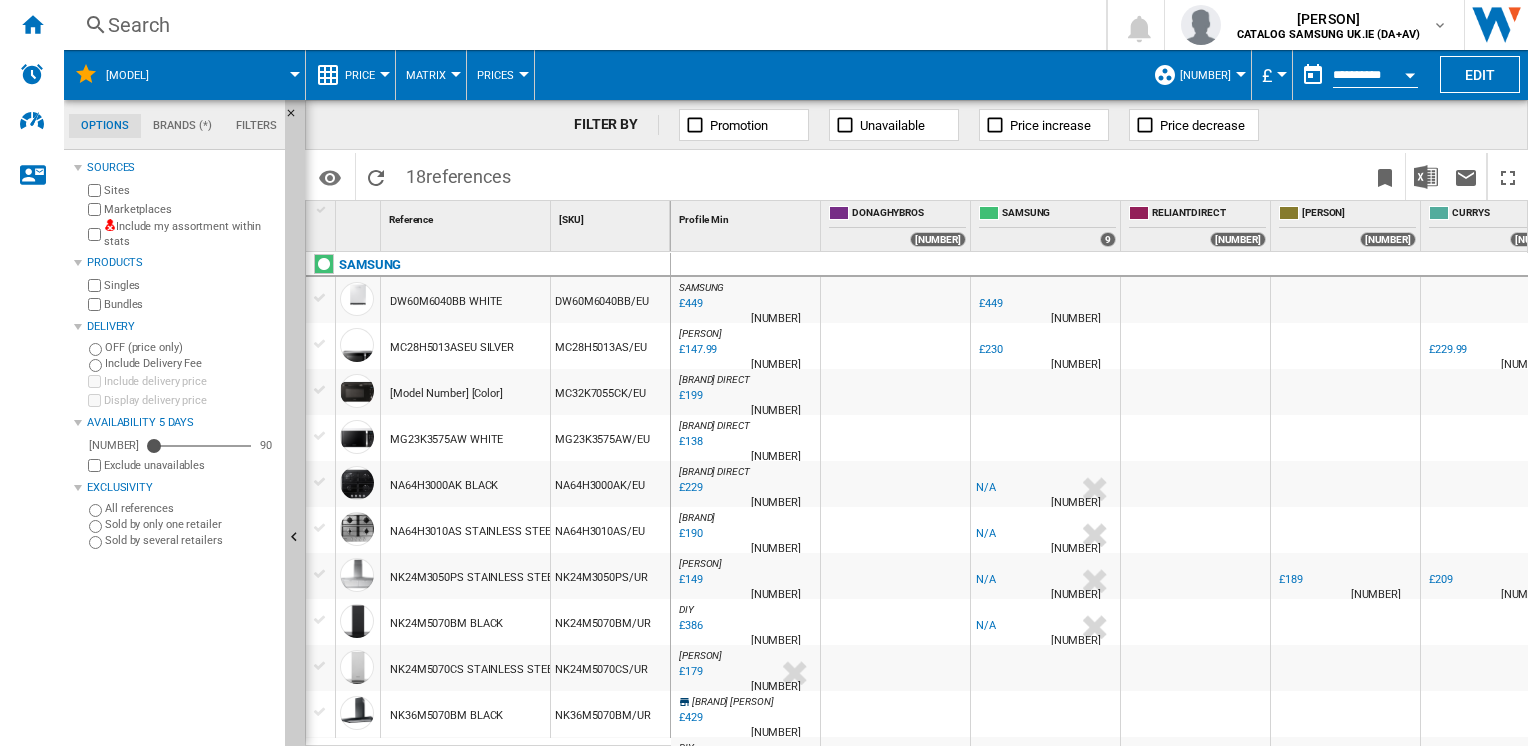 scroll, scrollTop: 300, scrollLeft: 0, axis: vertical 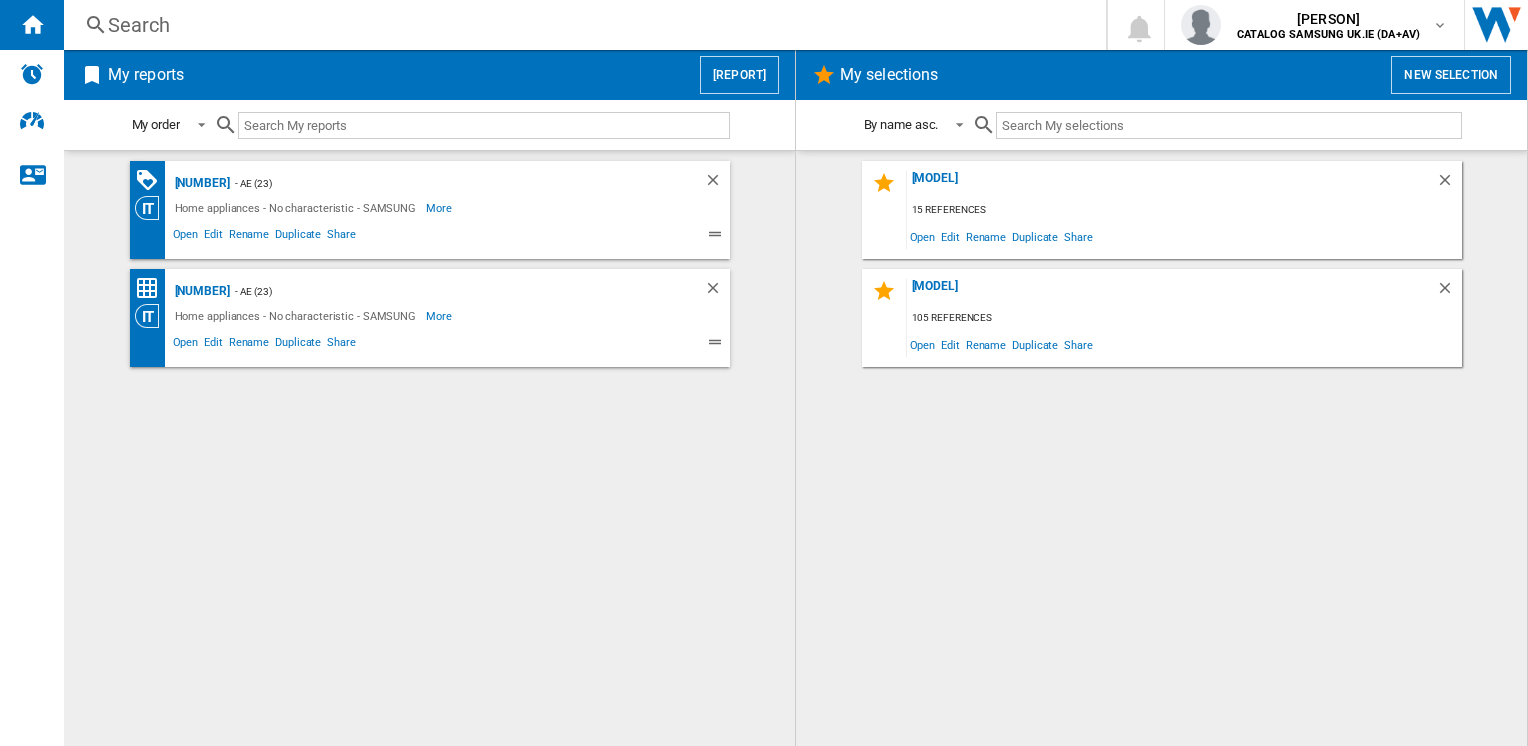 click on "New report" at bounding box center (727, 75) 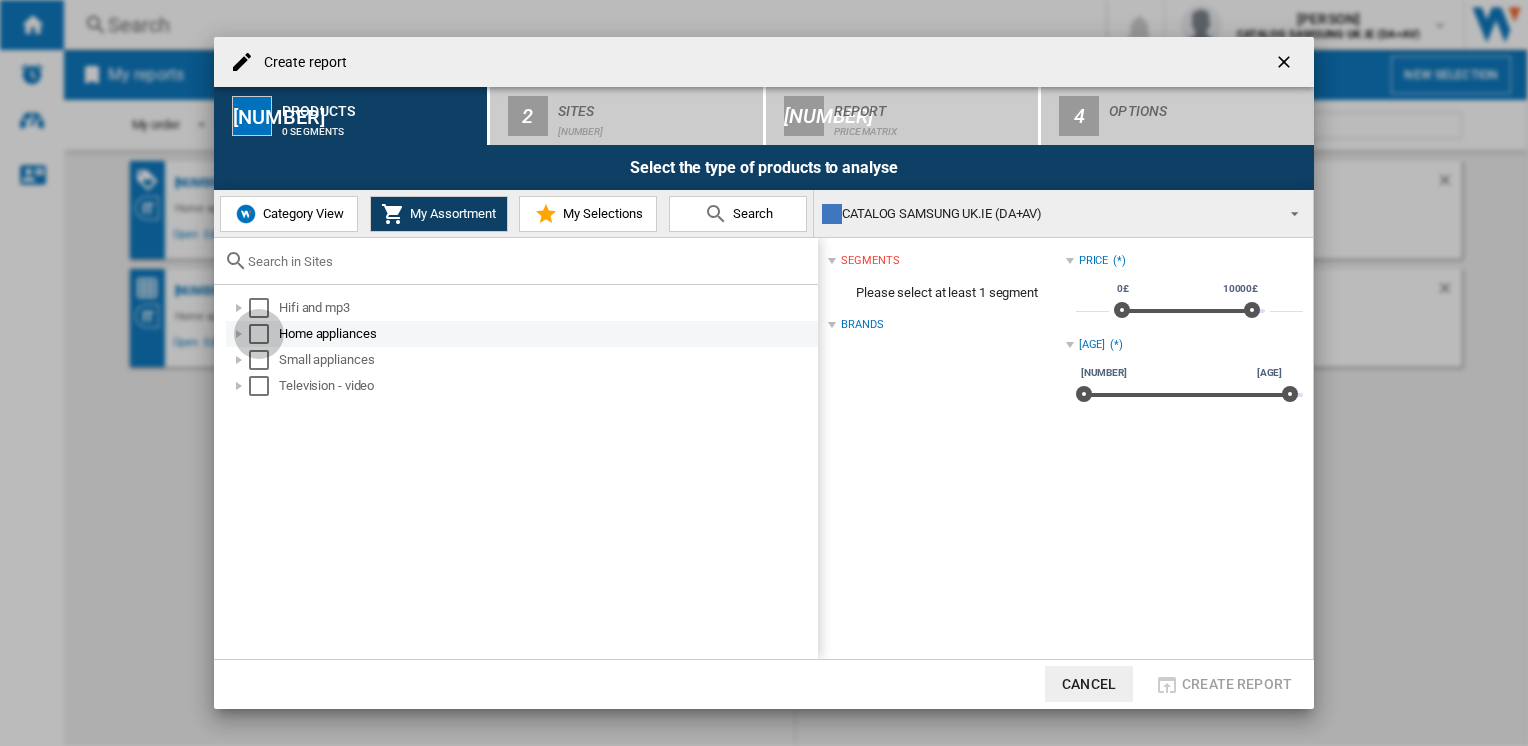 click at bounding box center [259, 308] 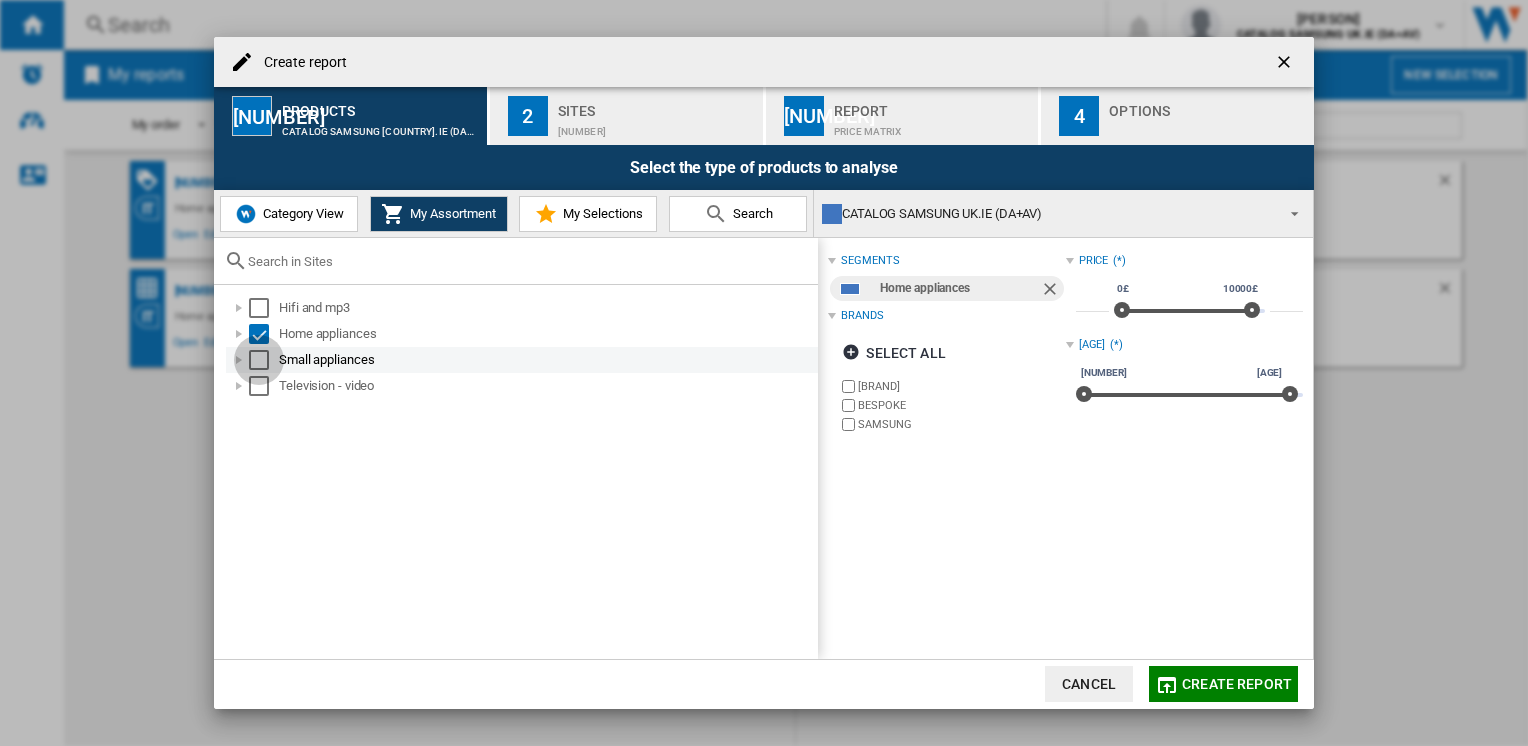 click at bounding box center [259, 308] 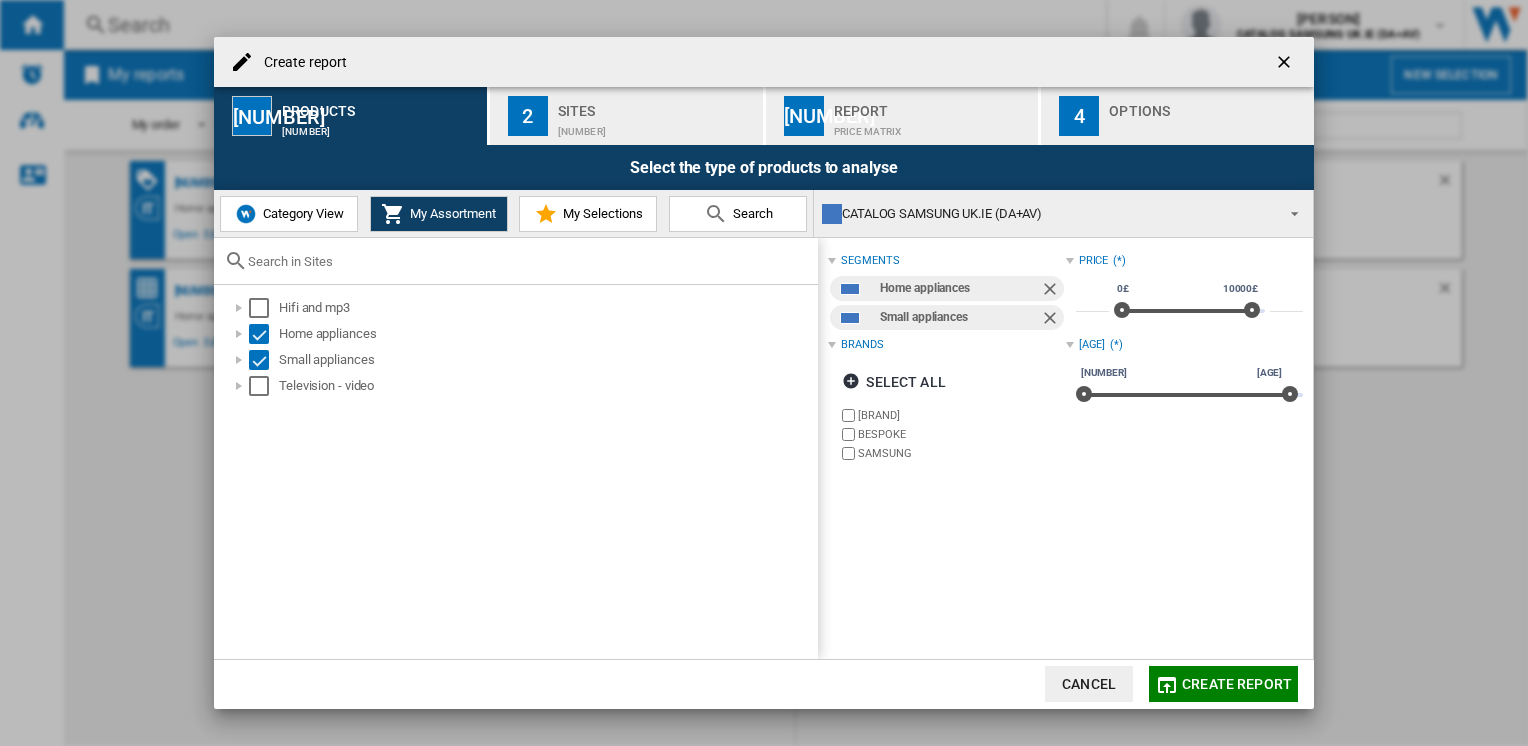 click on "Create report" at bounding box center (1237, 684) 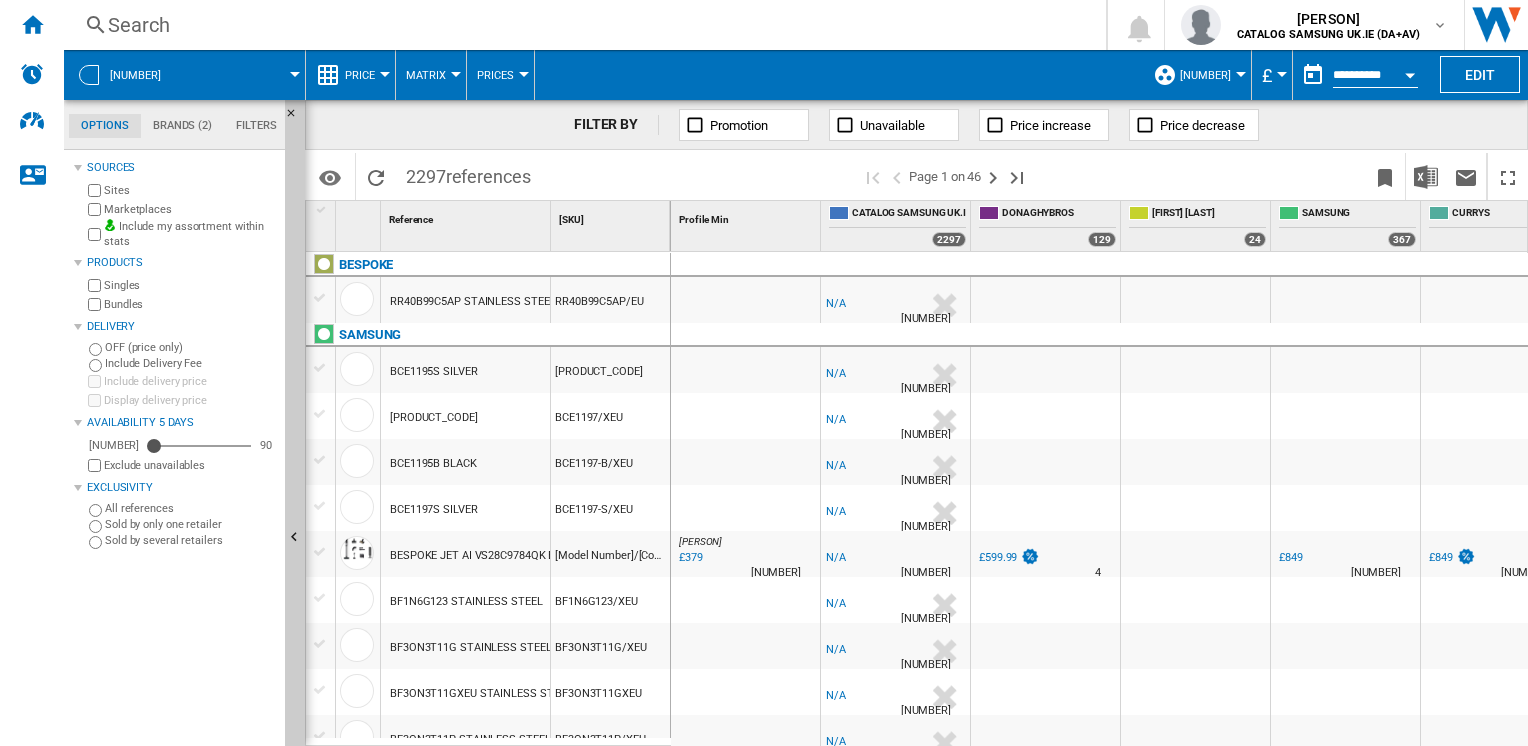 scroll, scrollTop: 300, scrollLeft: 0, axis: vertical 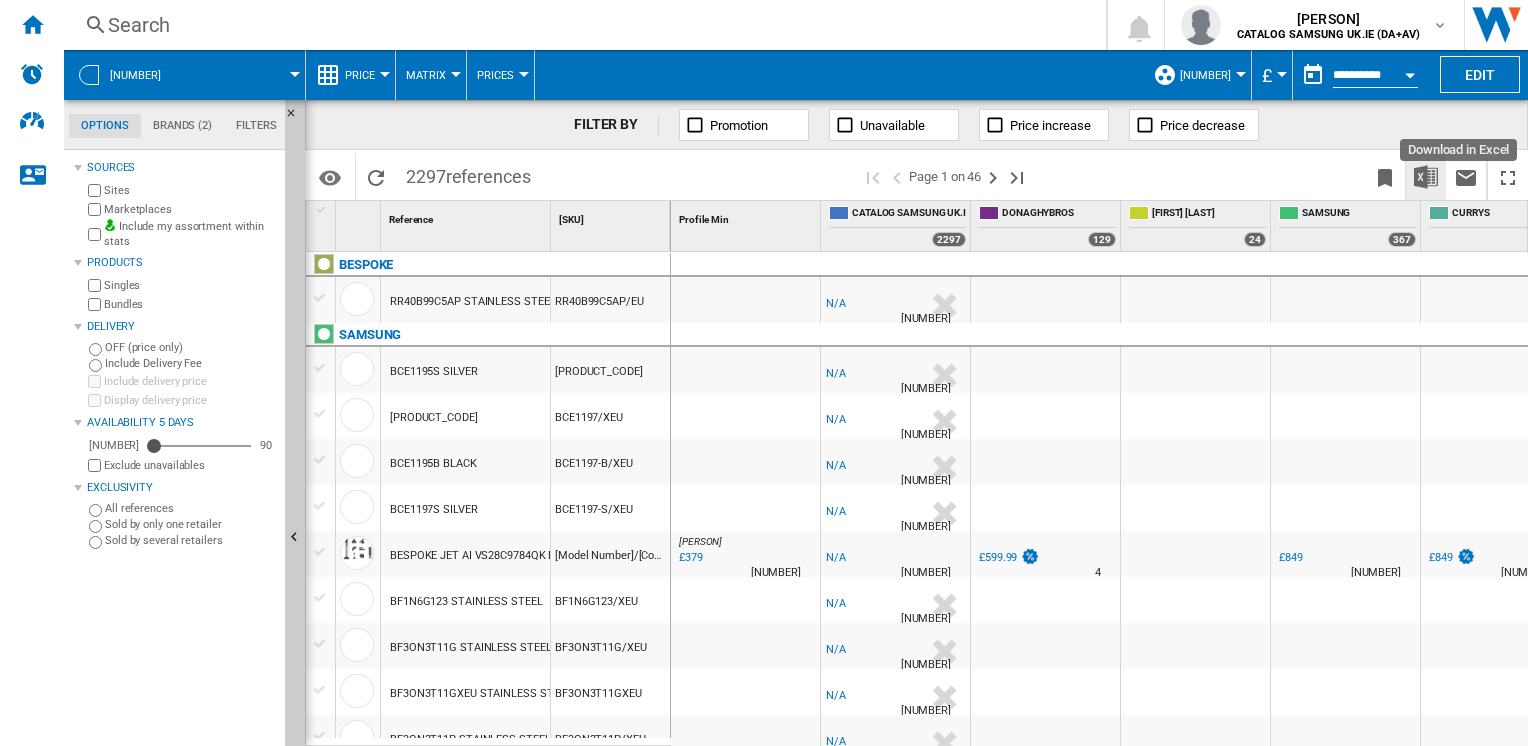 click at bounding box center (1426, 177) 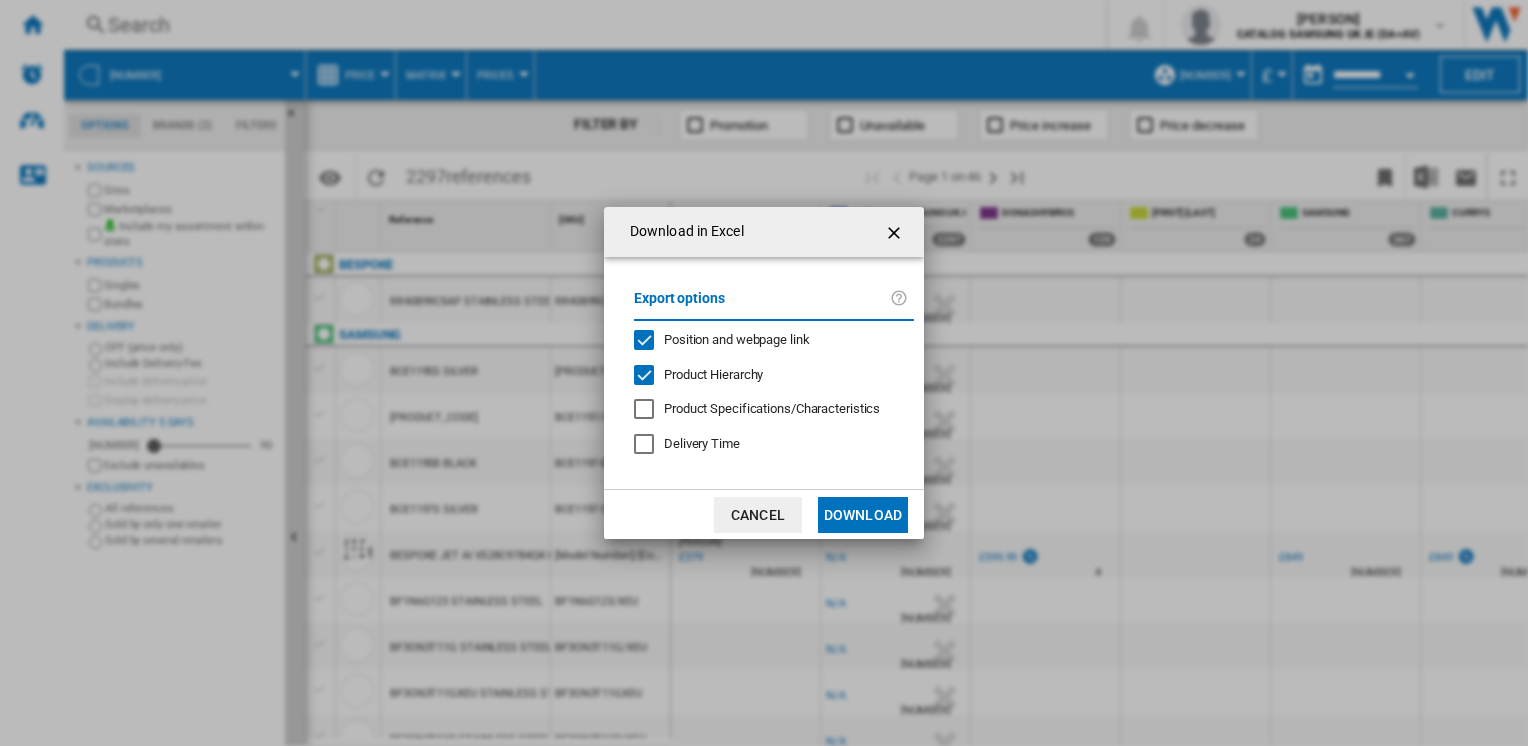 click on "Download" at bounding box center [863, 515] 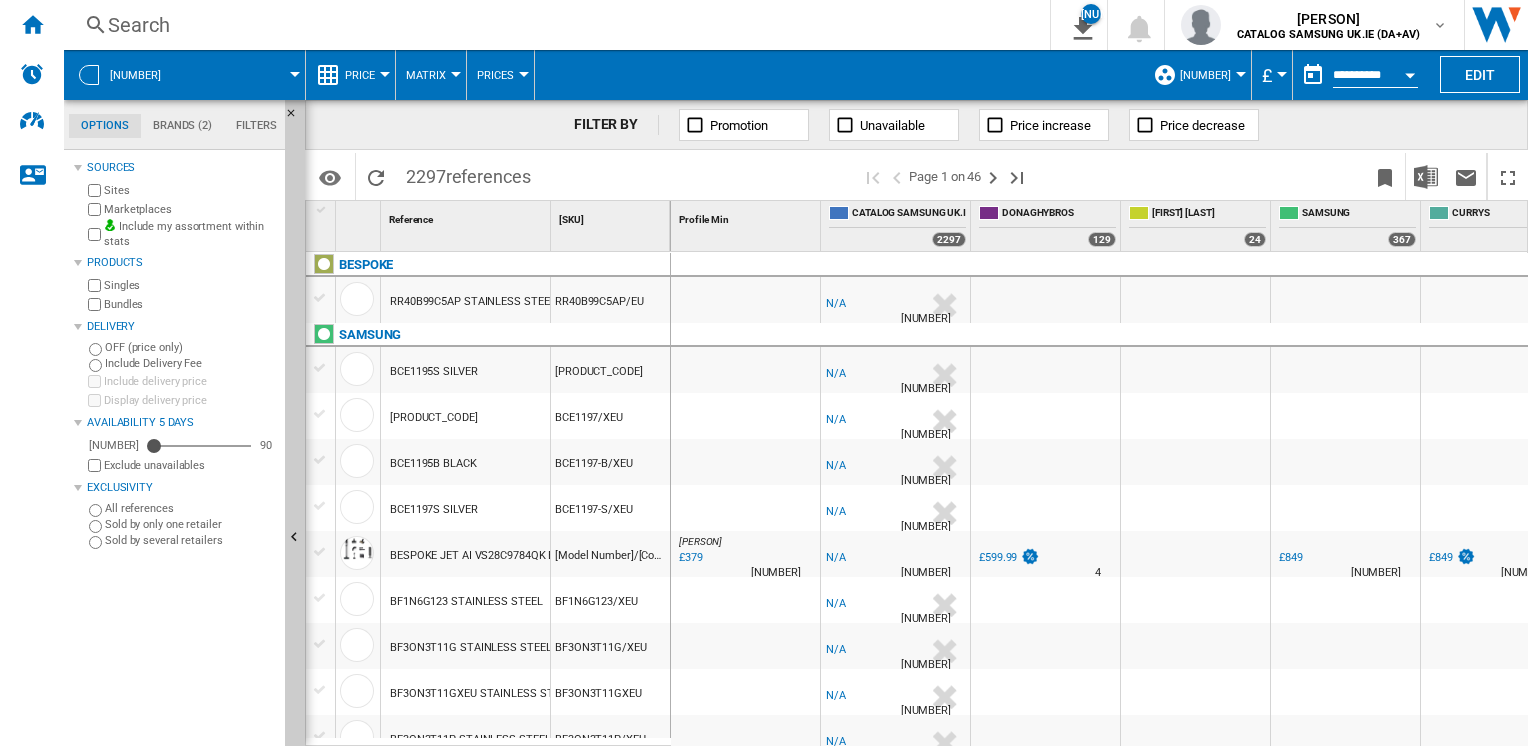 click on "Search" at bounding box center (527, 25) 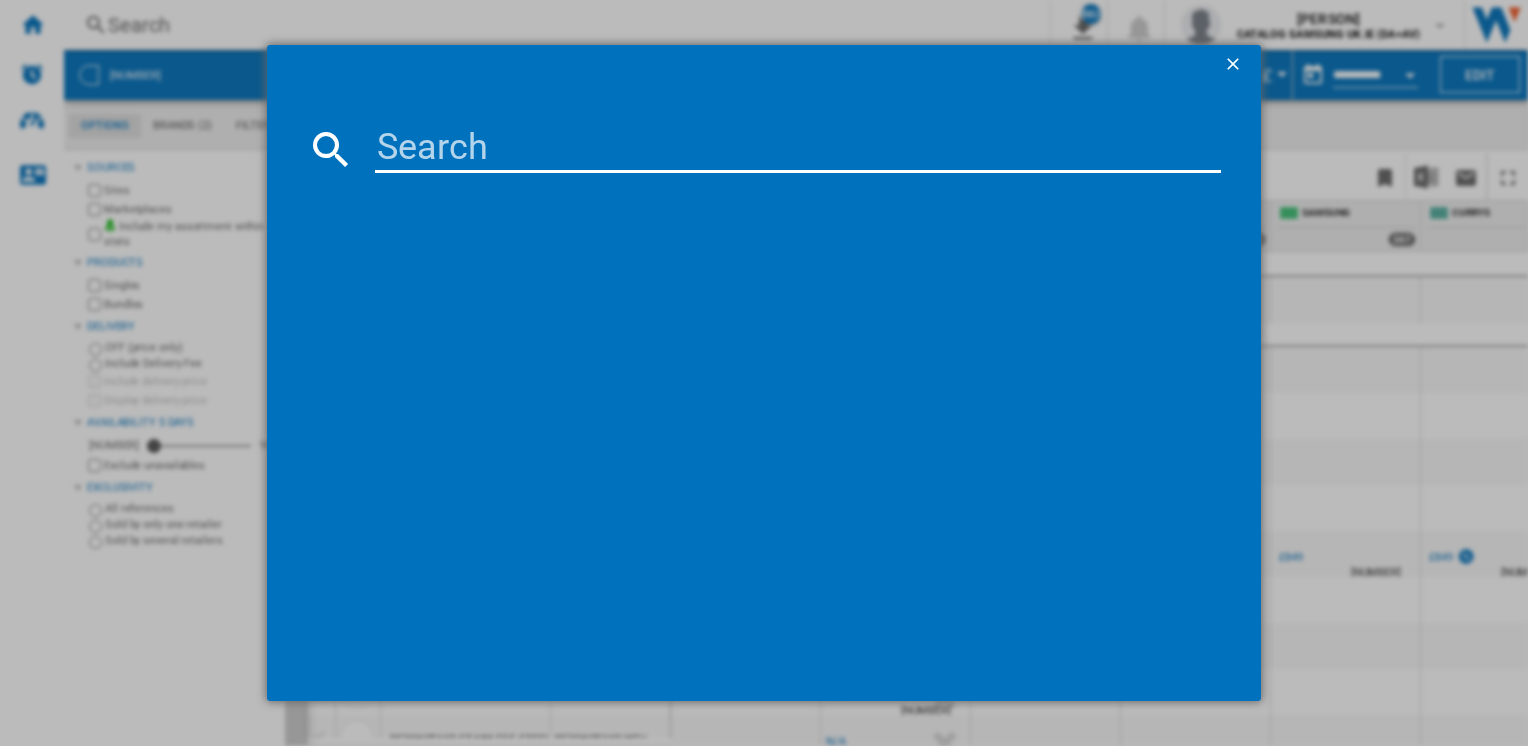 click at bounding box center [797, 149] 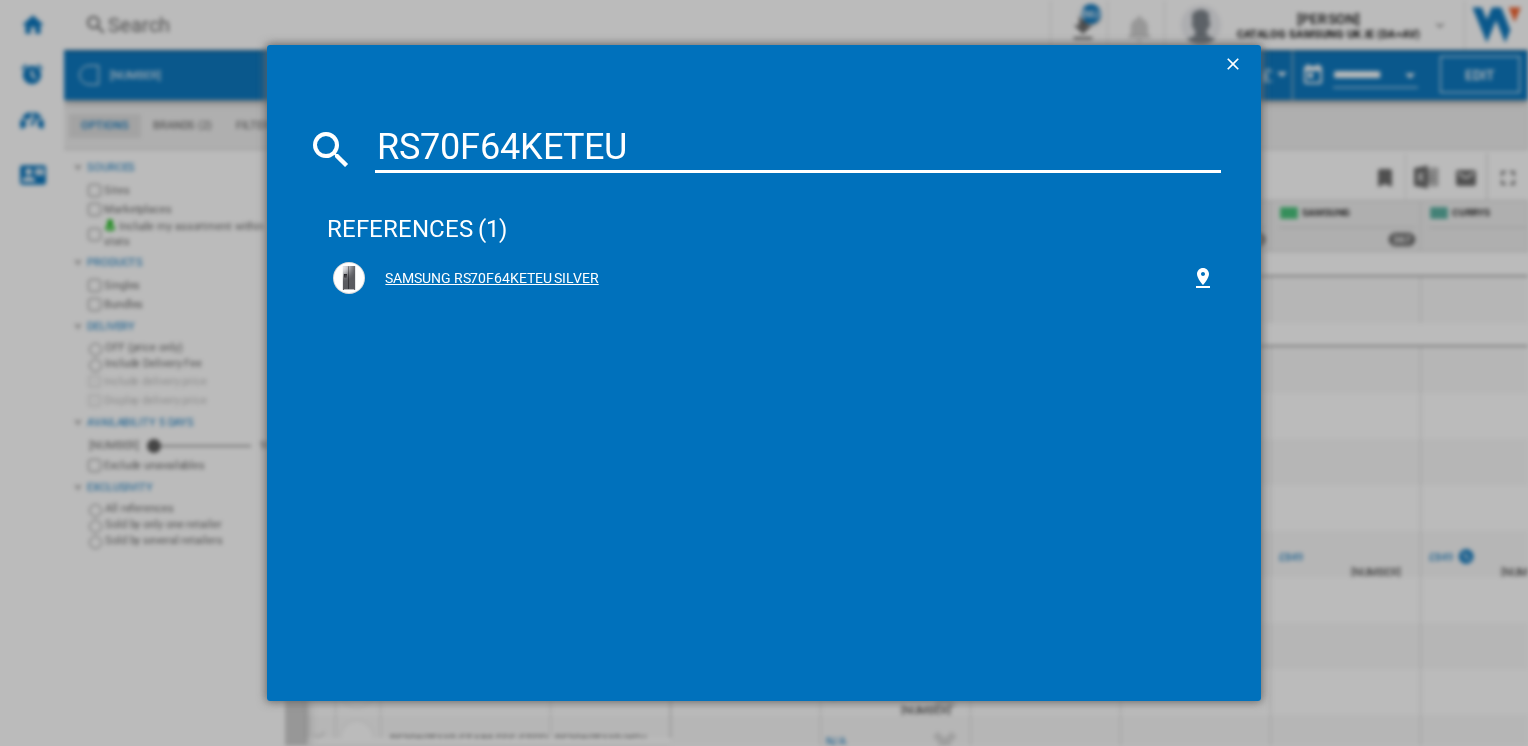 type on "[MODEL]" 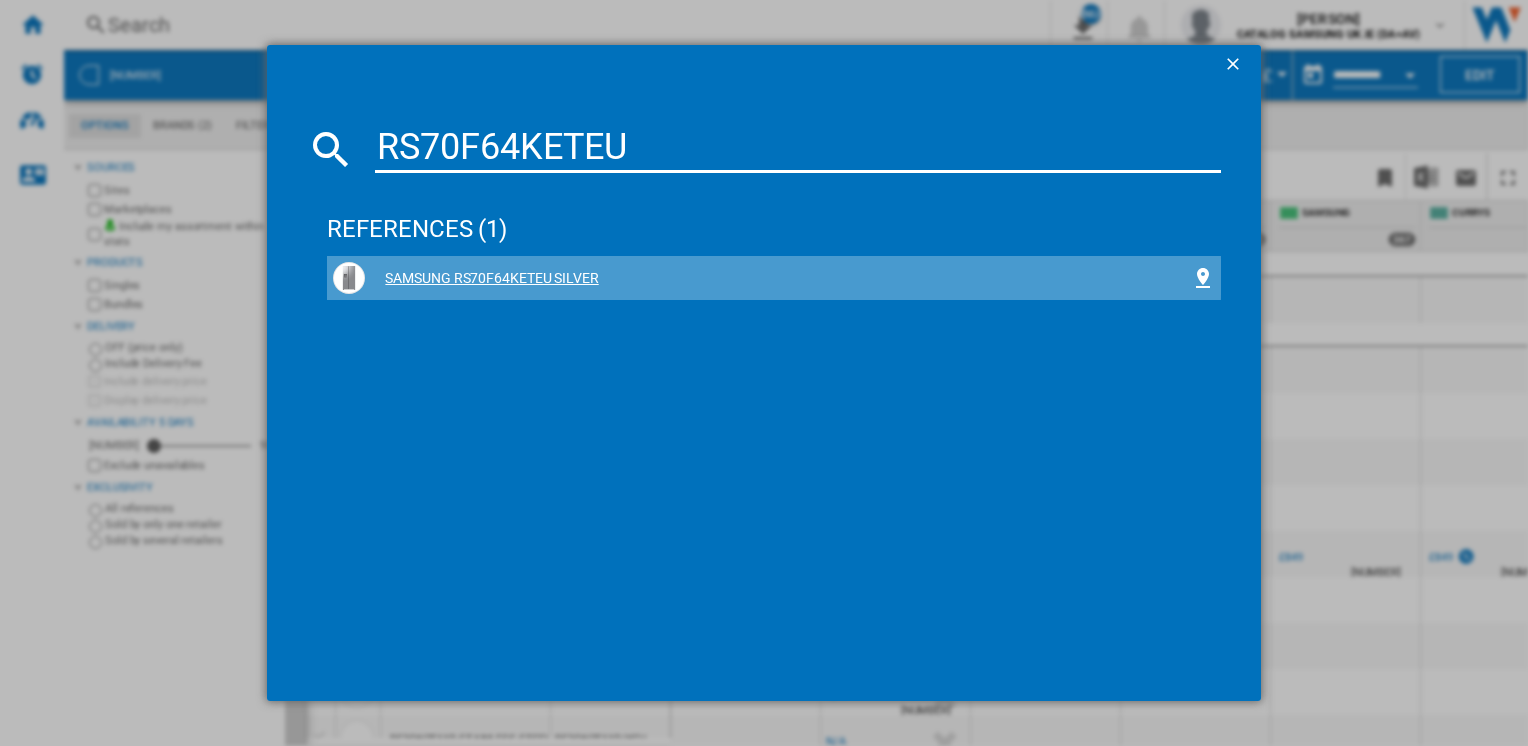 click on "SAMSUNG RS70F64KETEU SILVER" at bounding box center [777, 279] 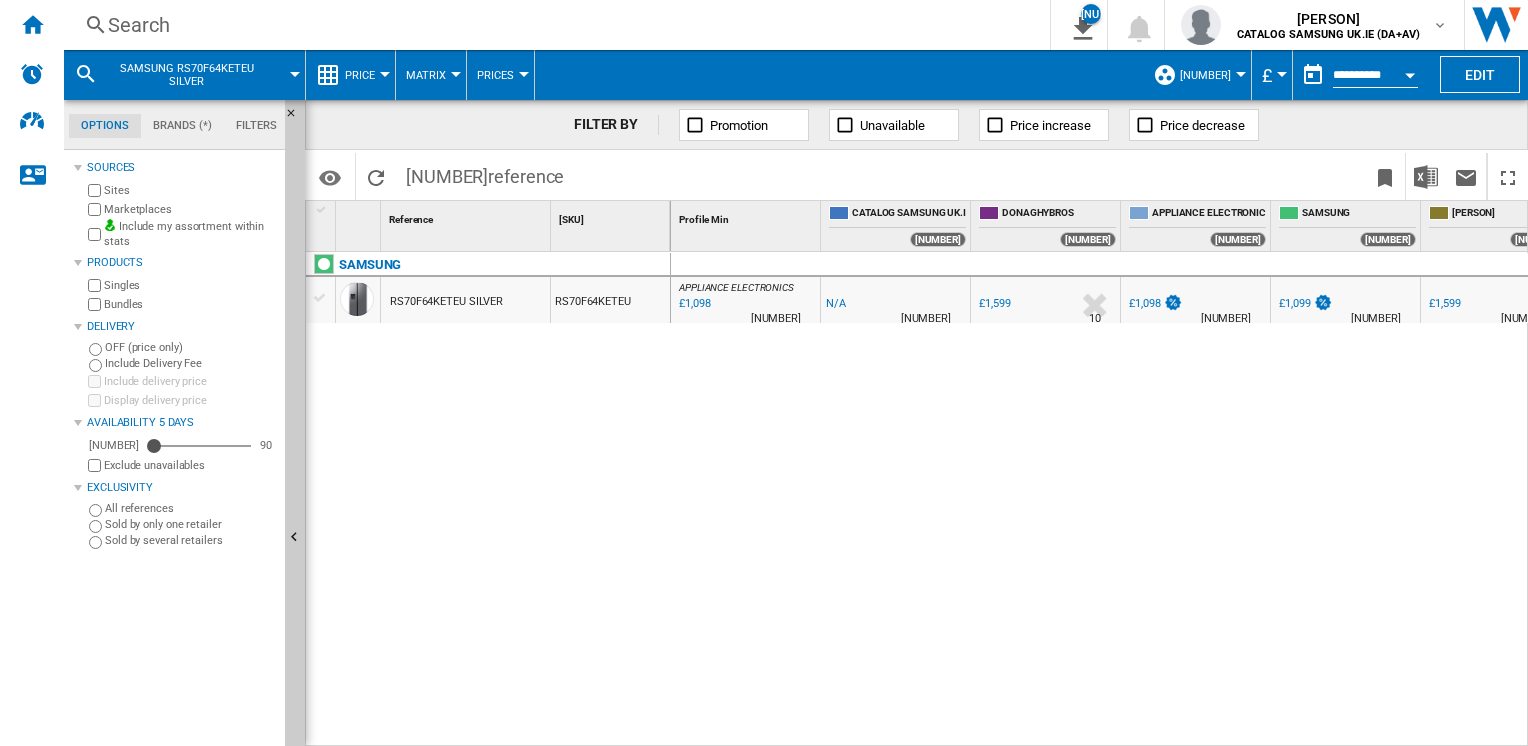 click on "Price" at bounding box center [360, 75] 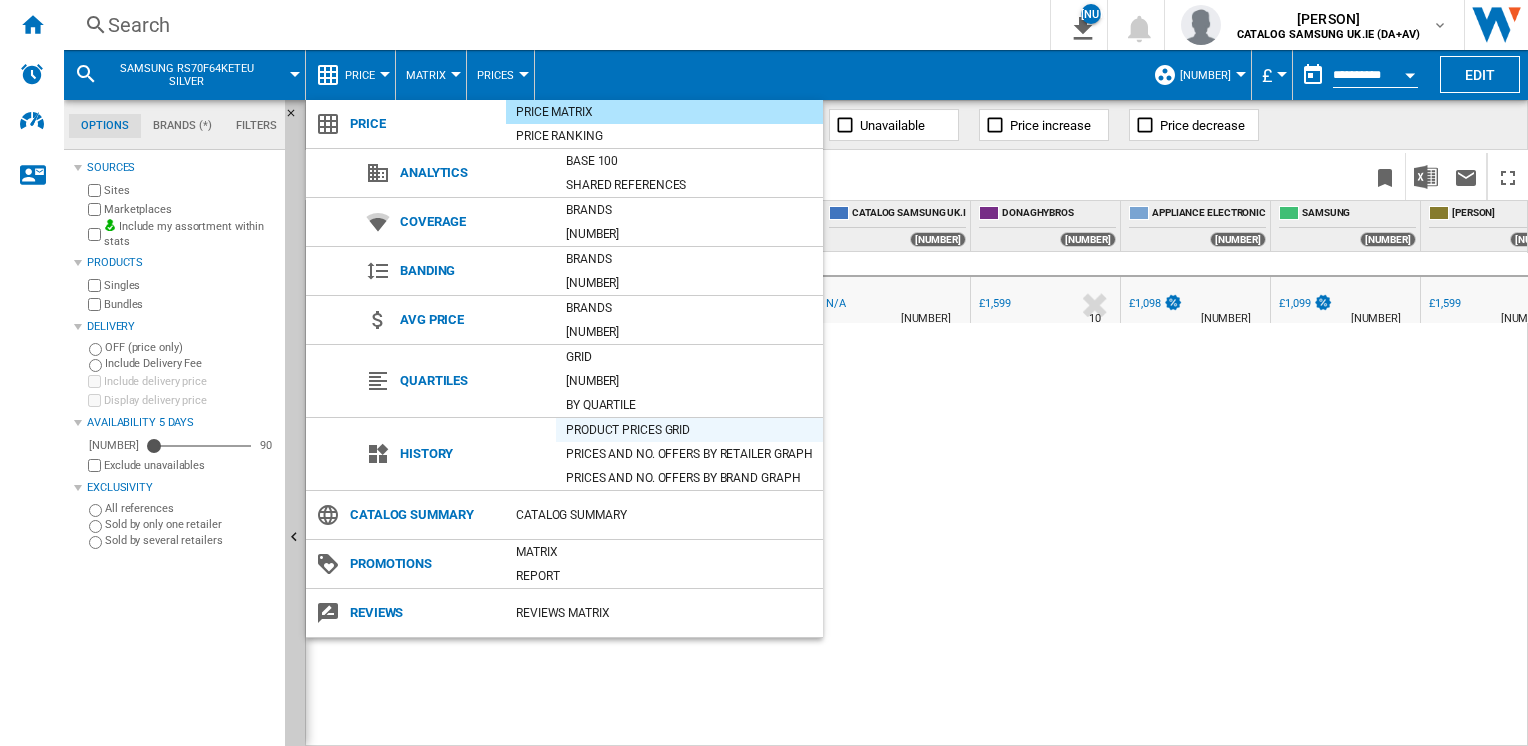 click on "Product prices grid" at bounding box center [689, 430] 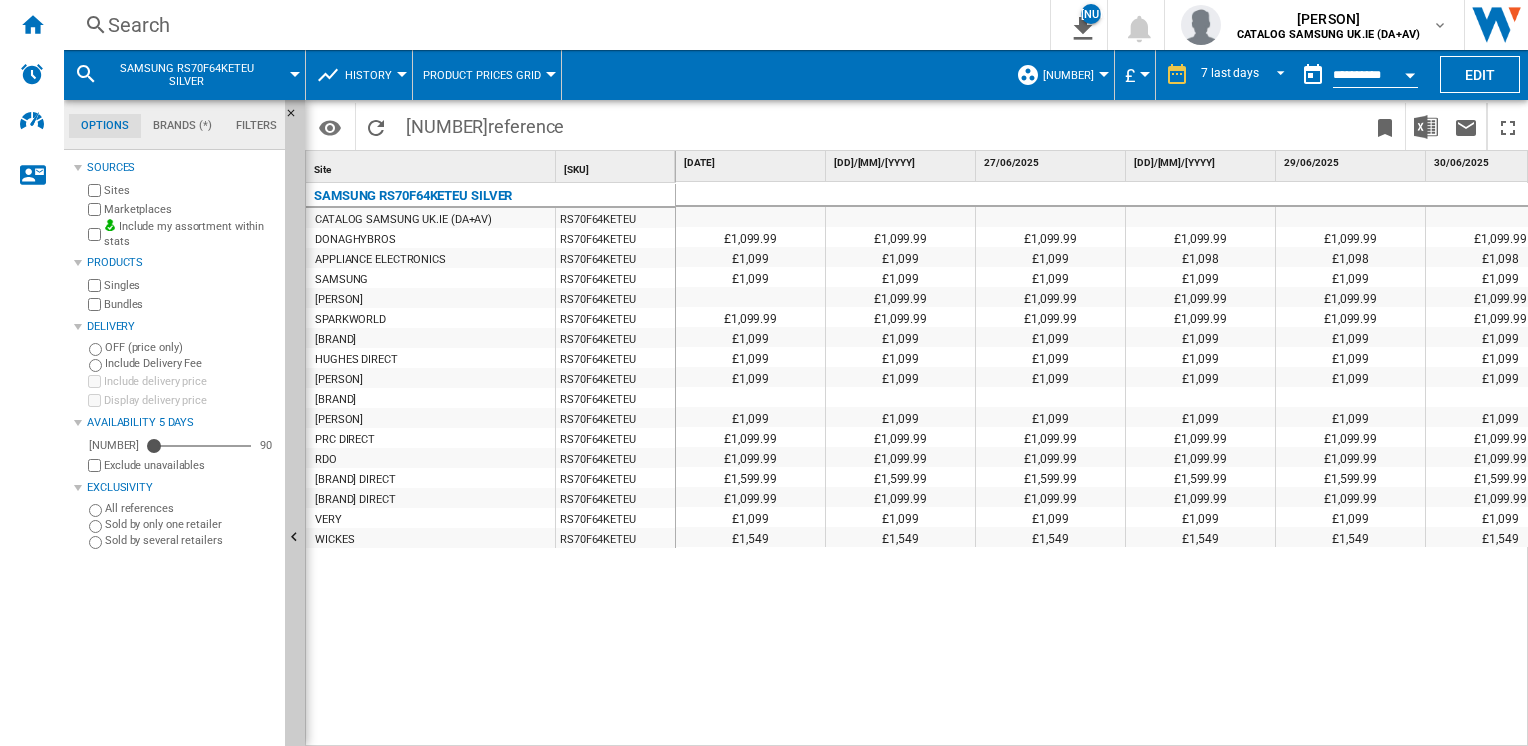 scroll, scrollTop: 0, scrollLeft: 31, axis: horizontal 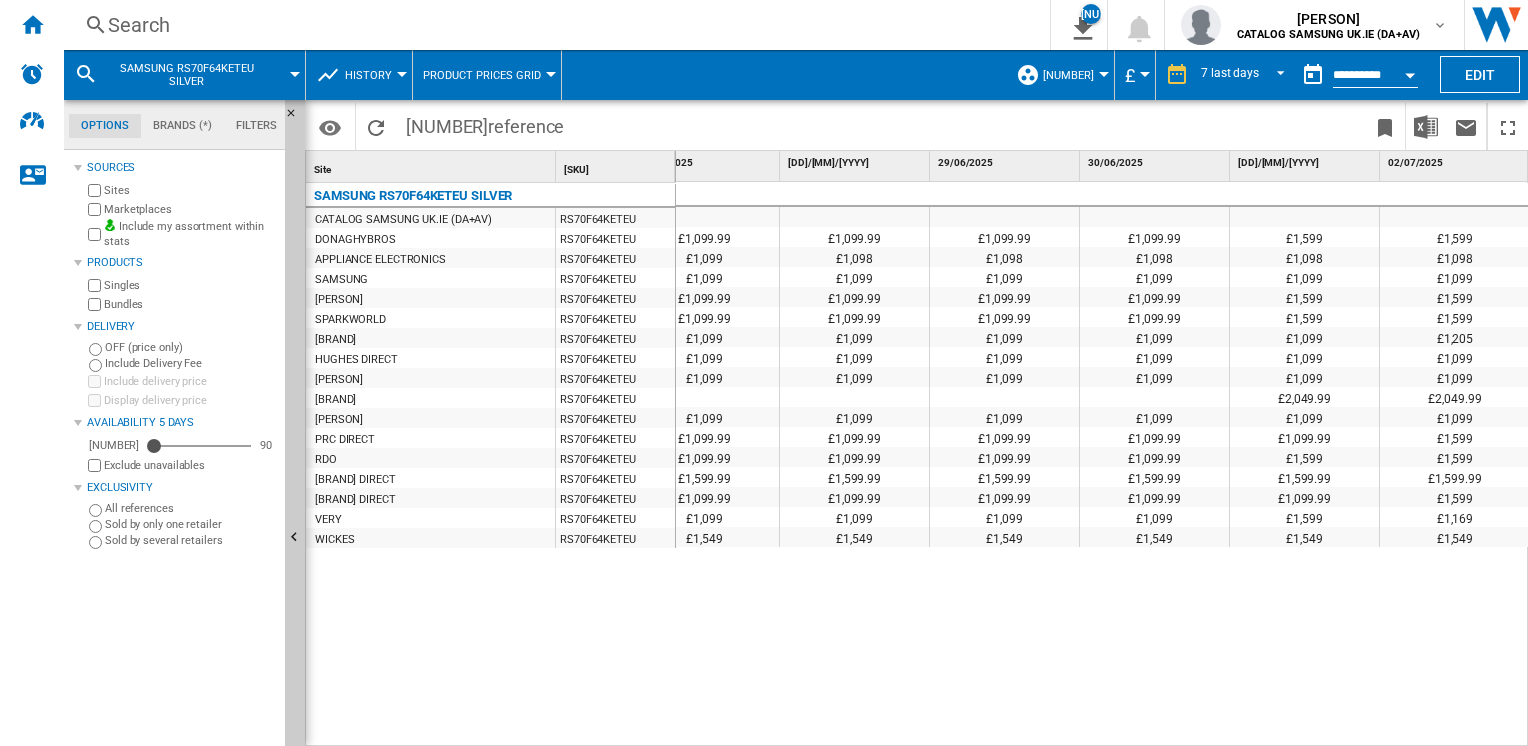 click at bounding box center [402, 74] 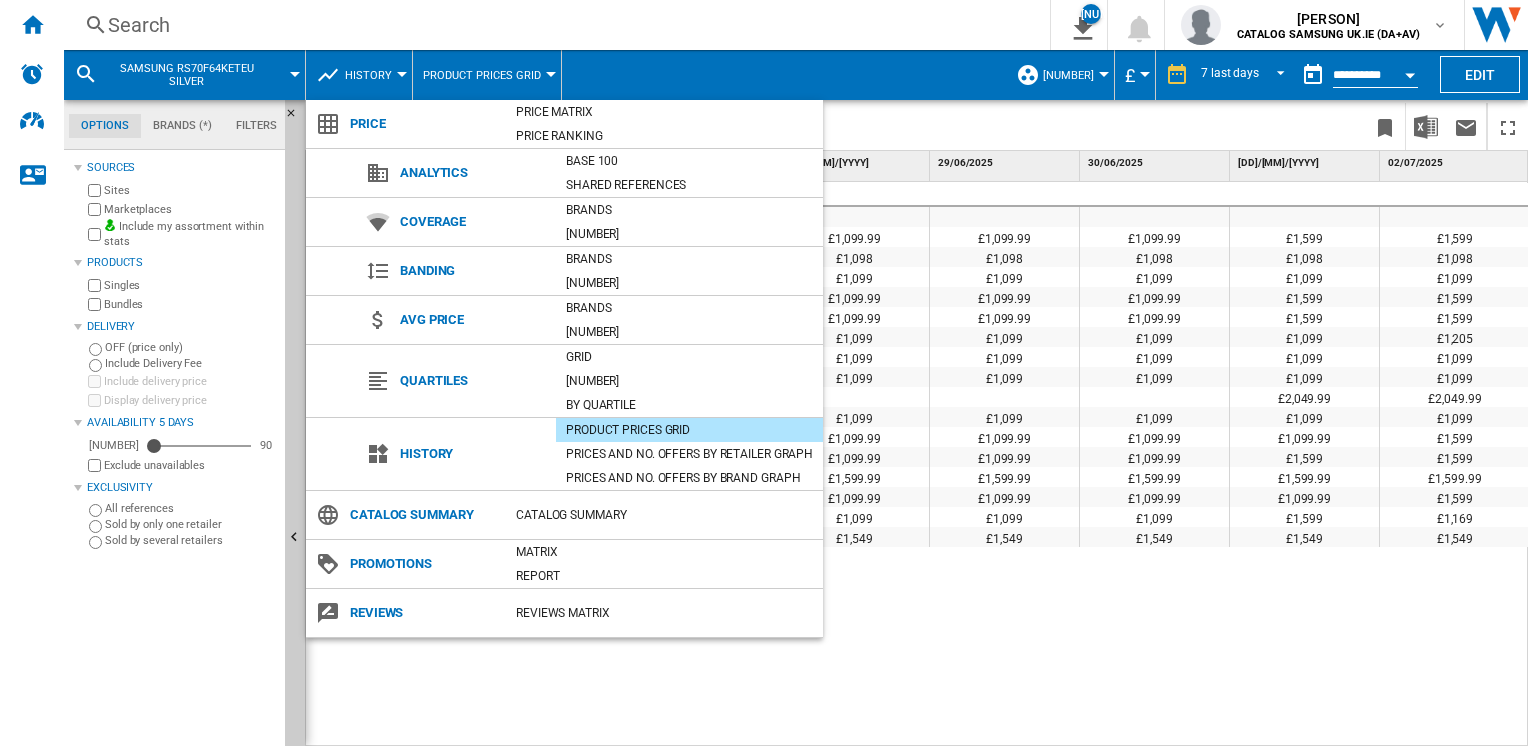 click at bounding box center [764, 373] 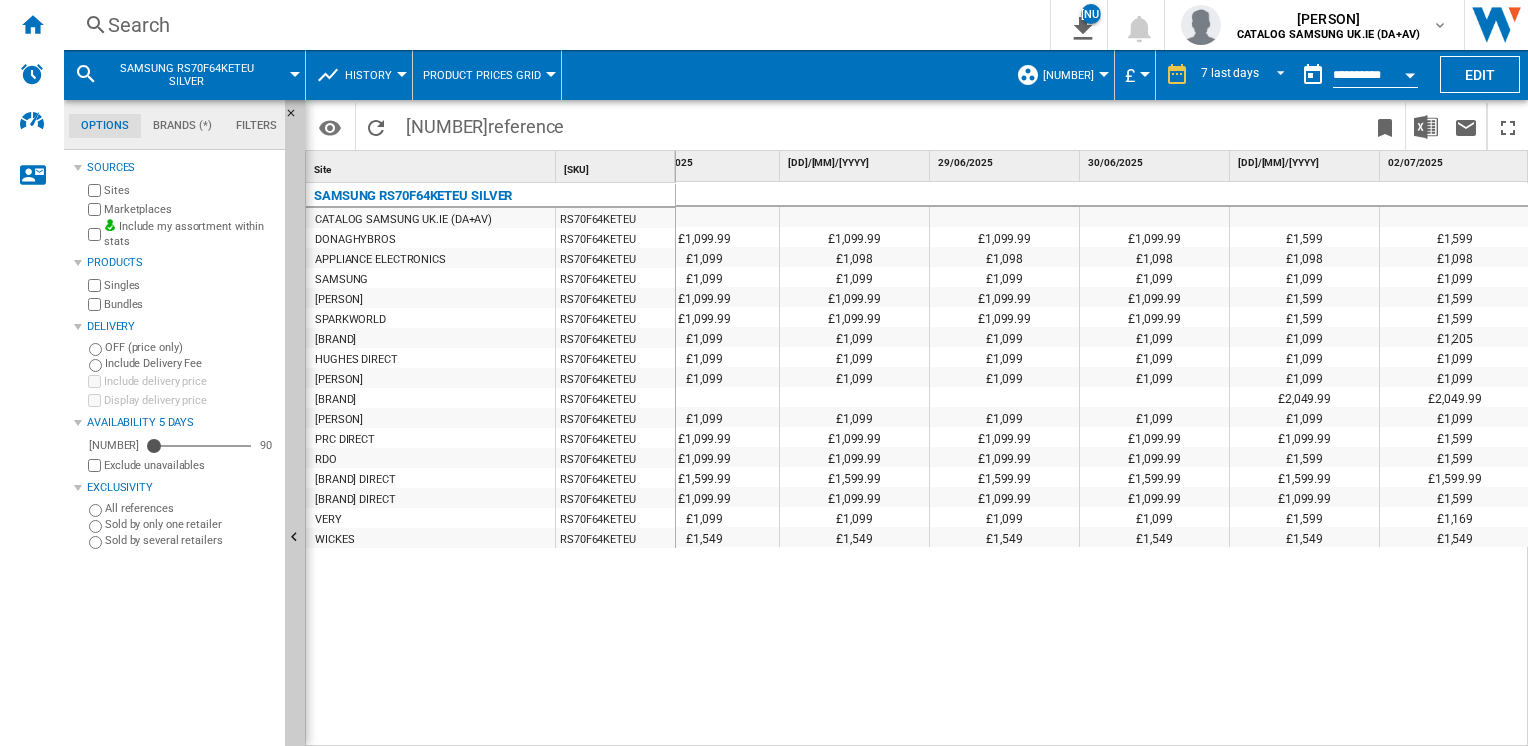click on "History" at bounding box center (373, 75) 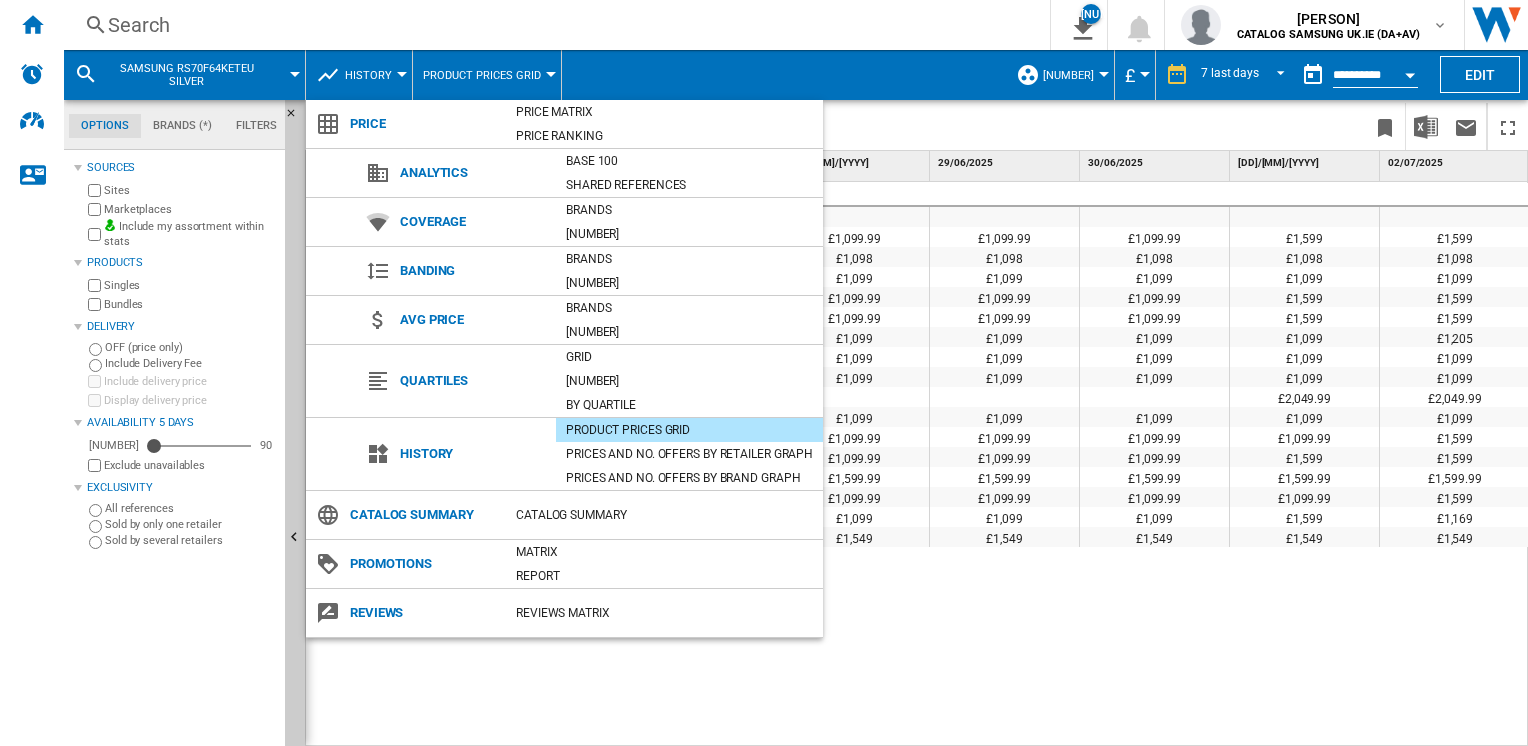 click at bounding box center (764, 373) 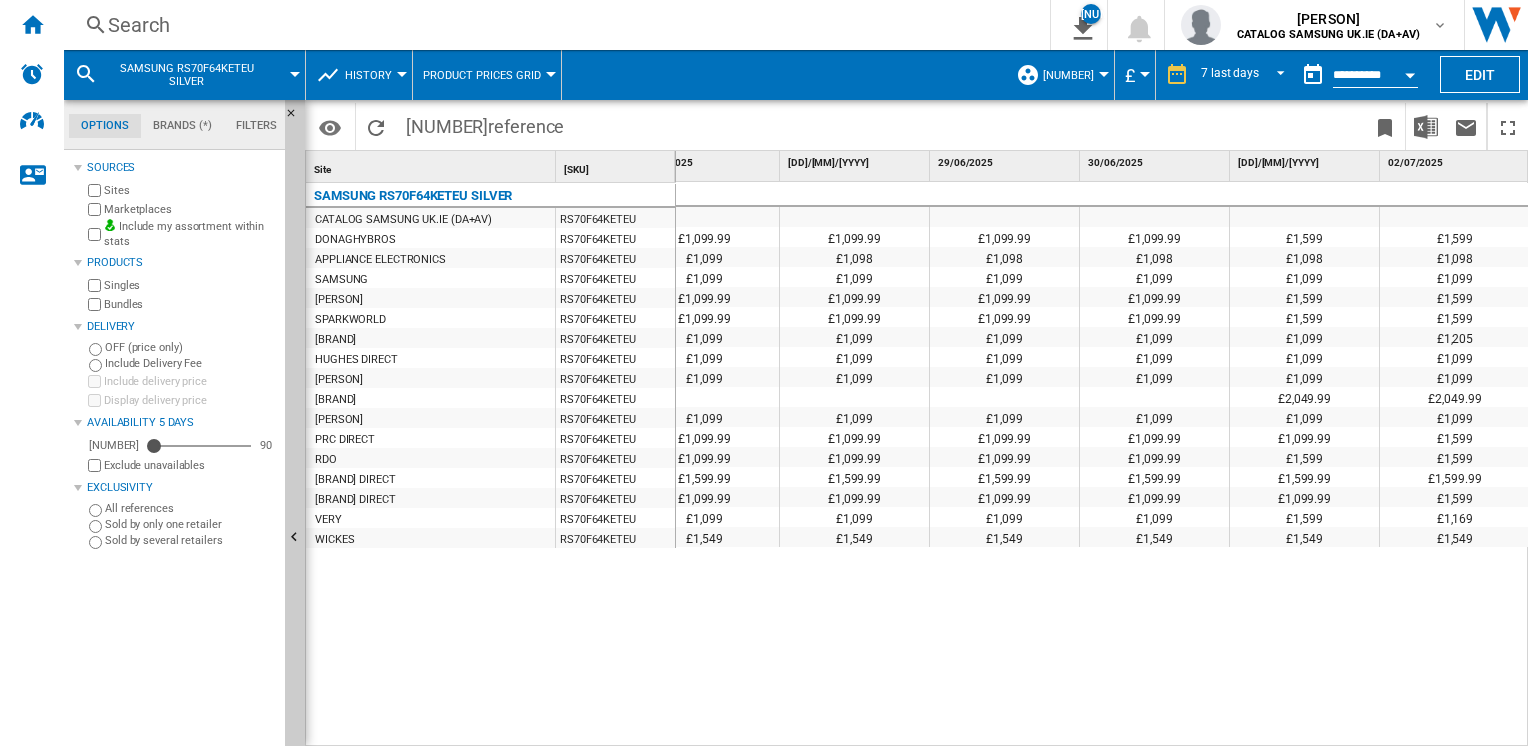click on "Search" at bounding box center (527, 25) 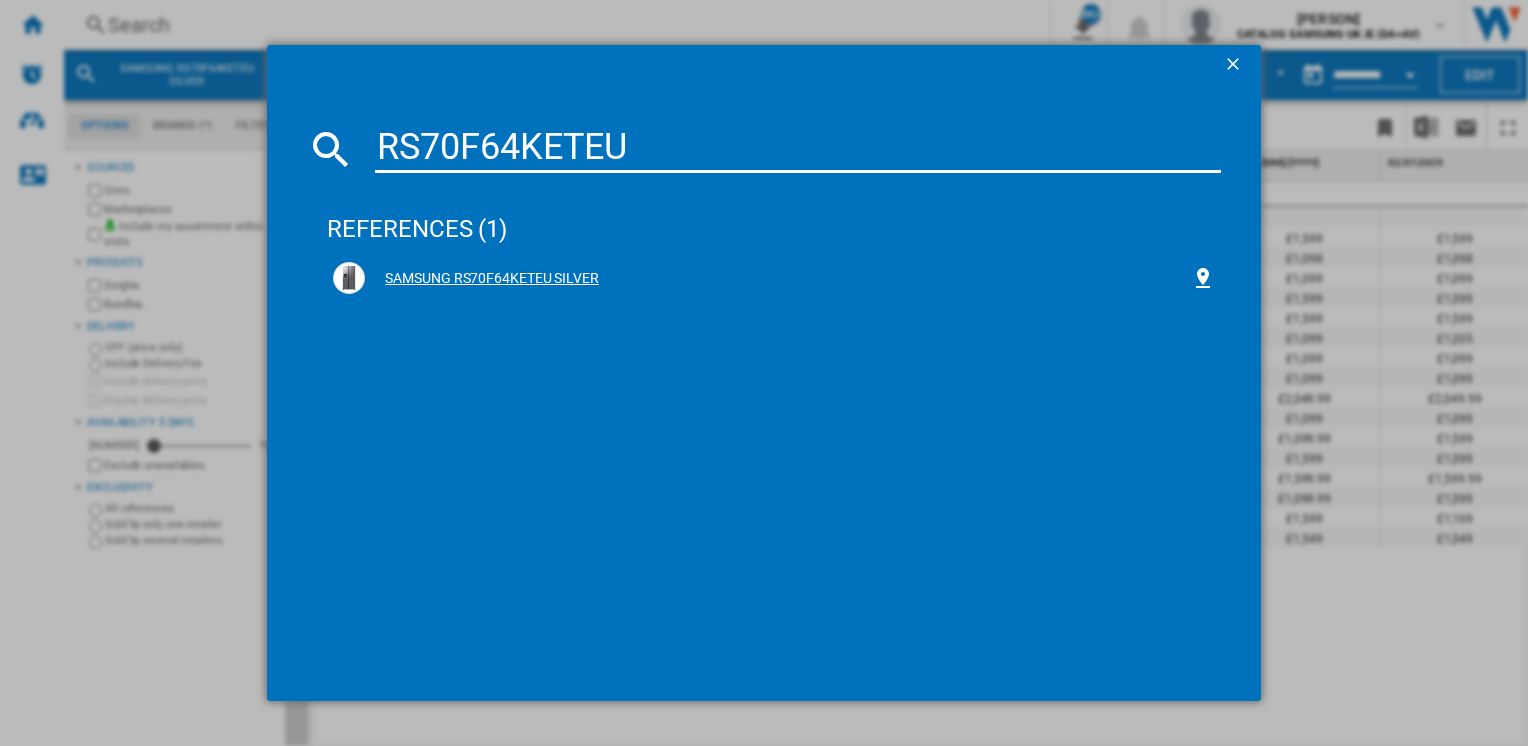 type on "[MODEL]" 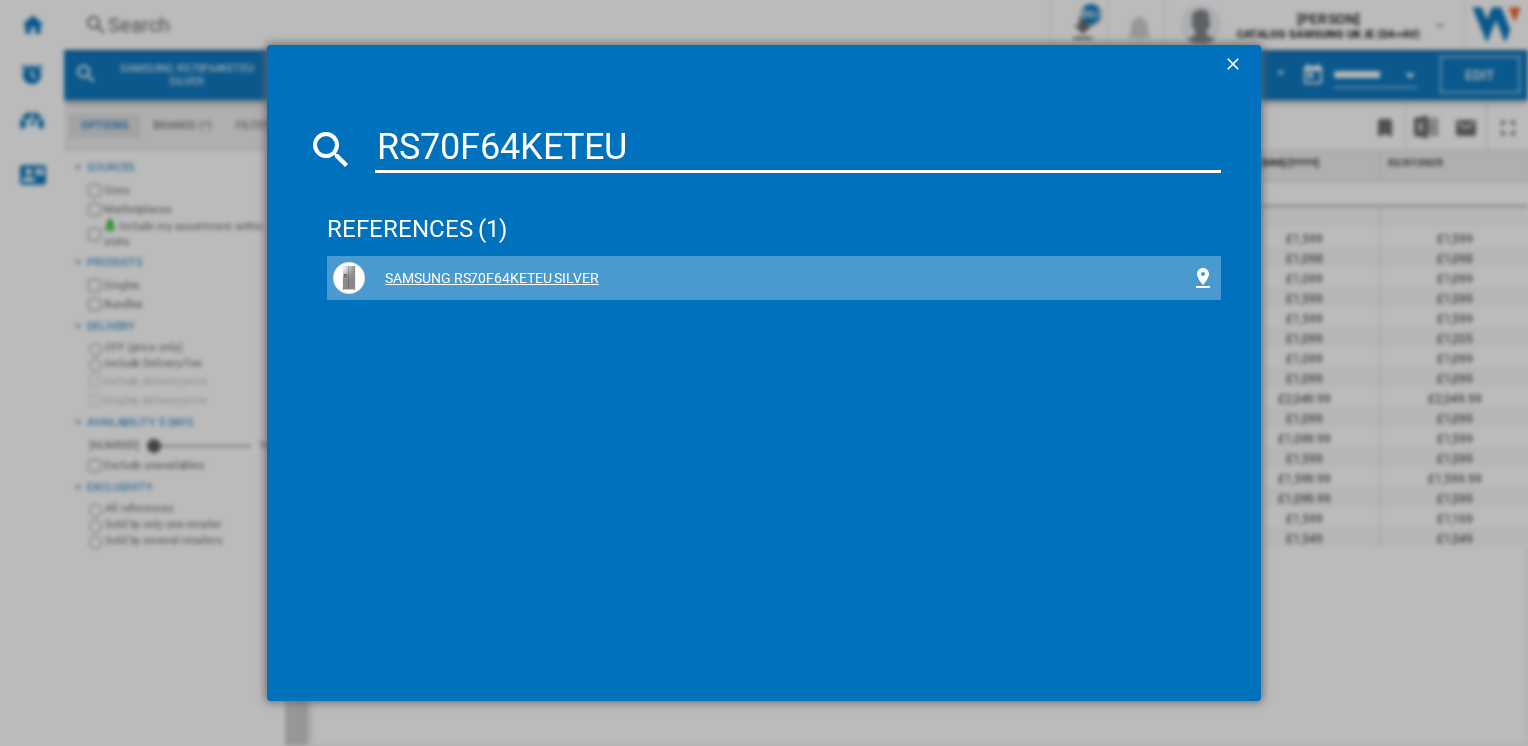 click on "SAMSUNG RS70F64KETEU SILVER" at bounding box center (777, 279) 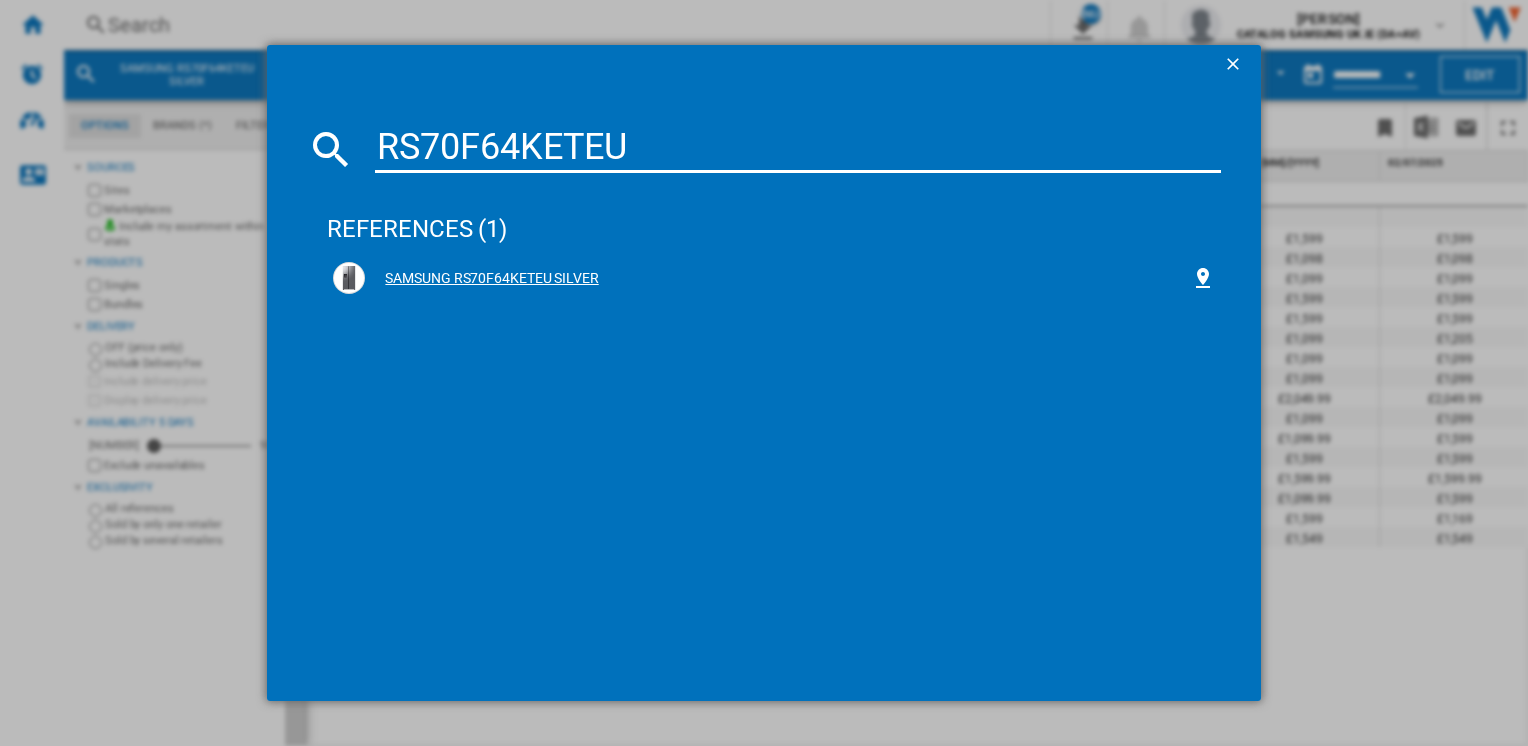 click on "SAMSUNG RS70F64KETEU SILVER" at bounding box center [777, 279] 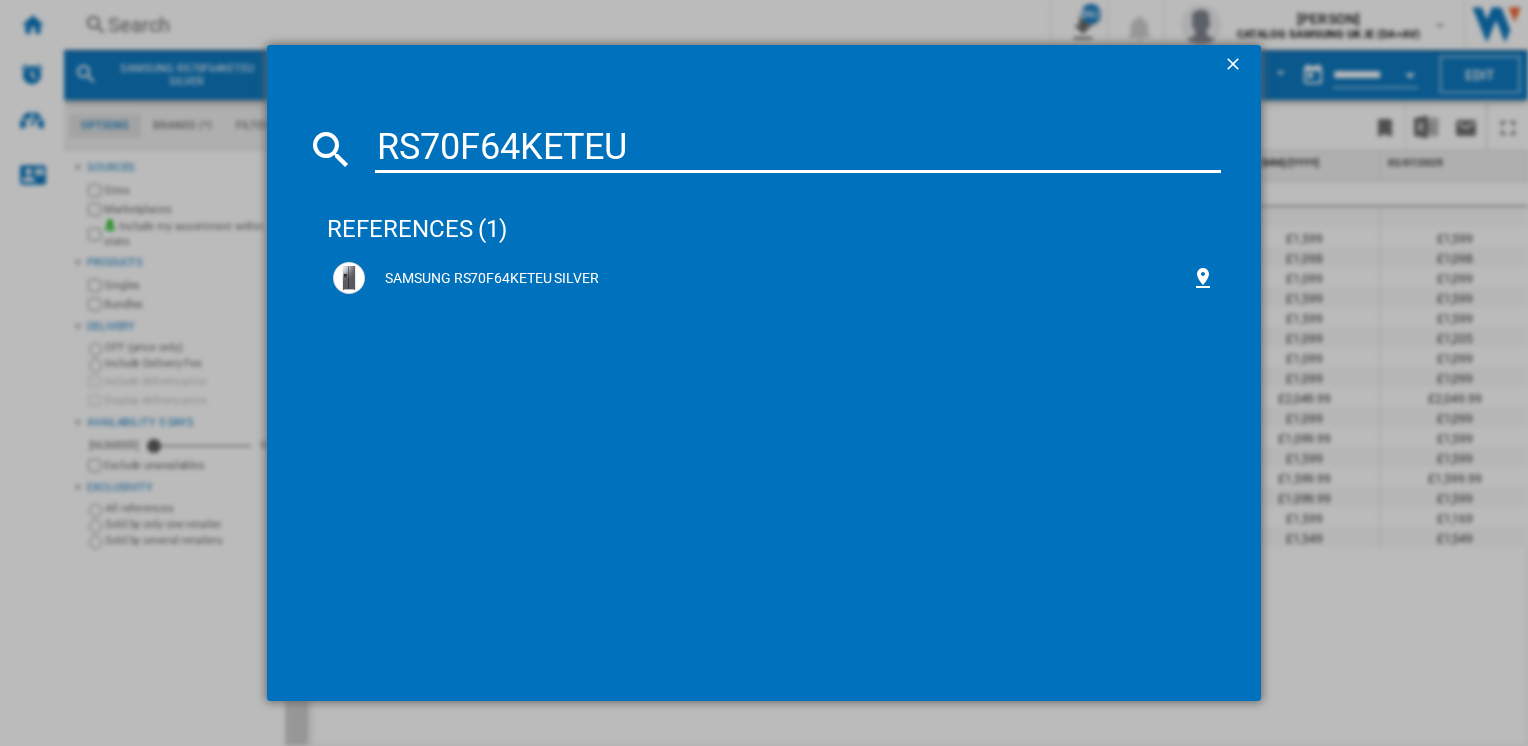 click at bounding box center [1235, 66] 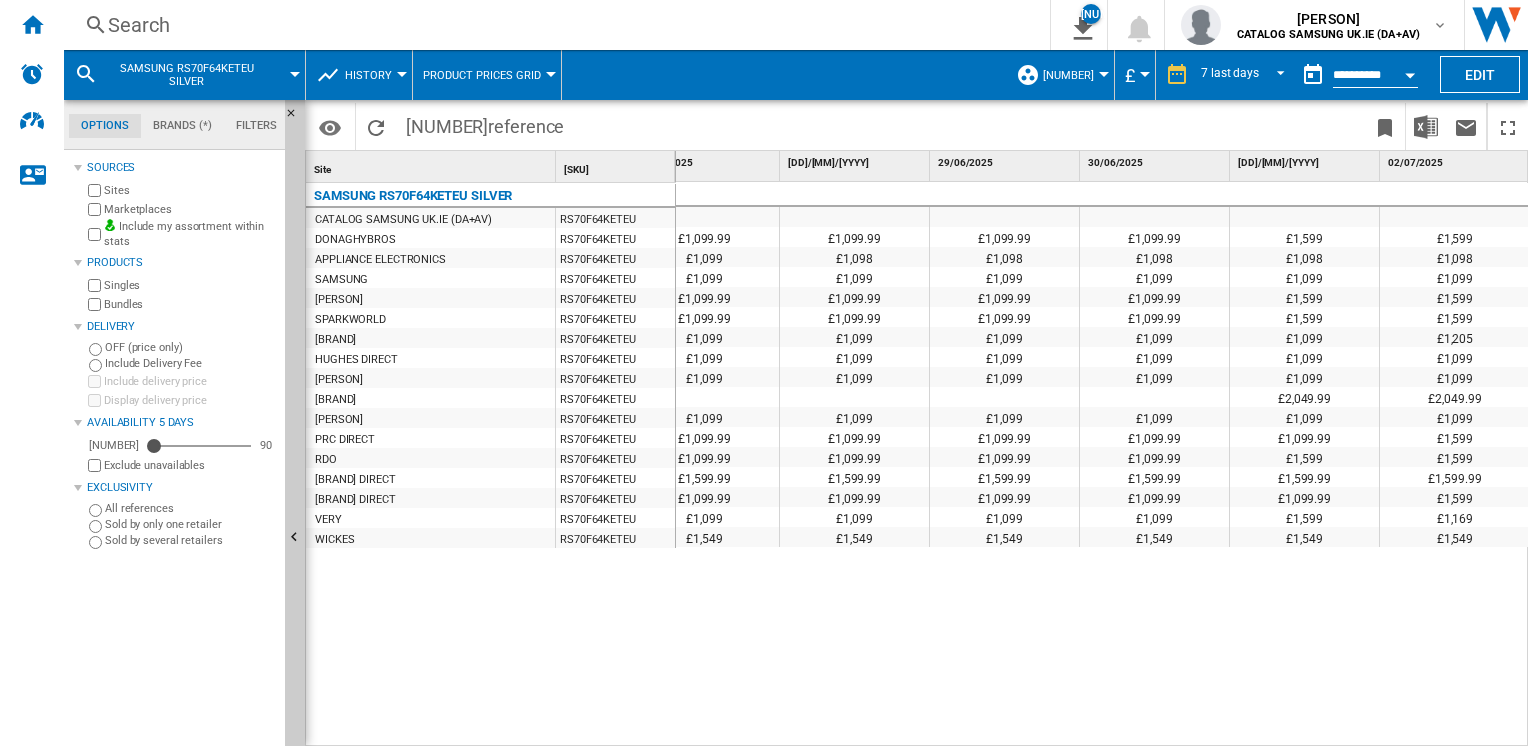 click on "£1,599" at bounding box center [1455, 237] 